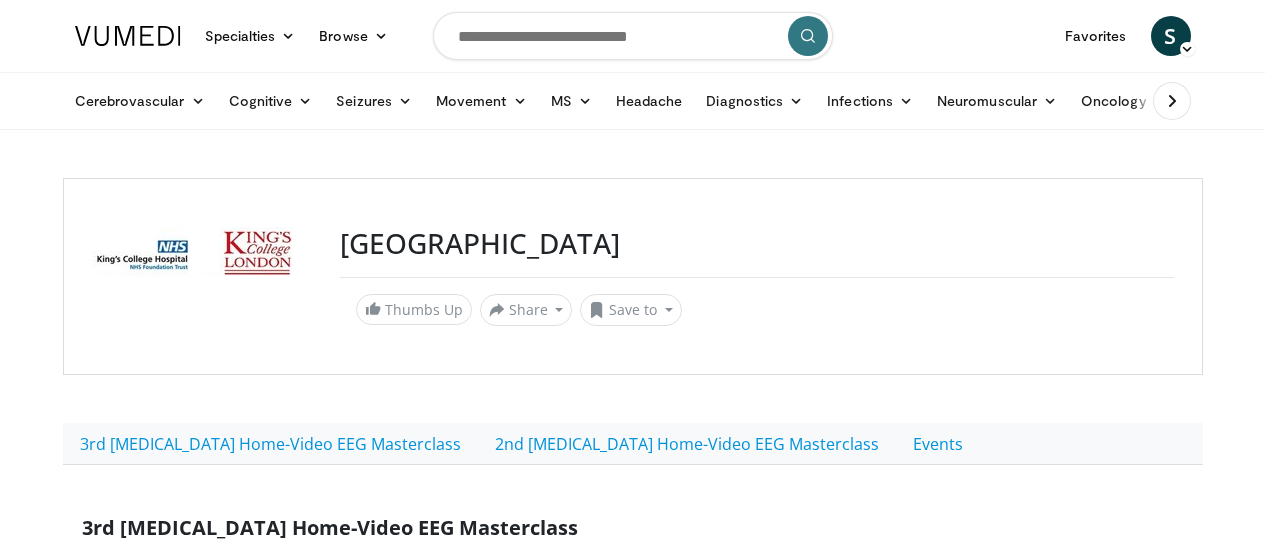scroll, scrollTop: 382, scrollLeft: 0, axis: vertical 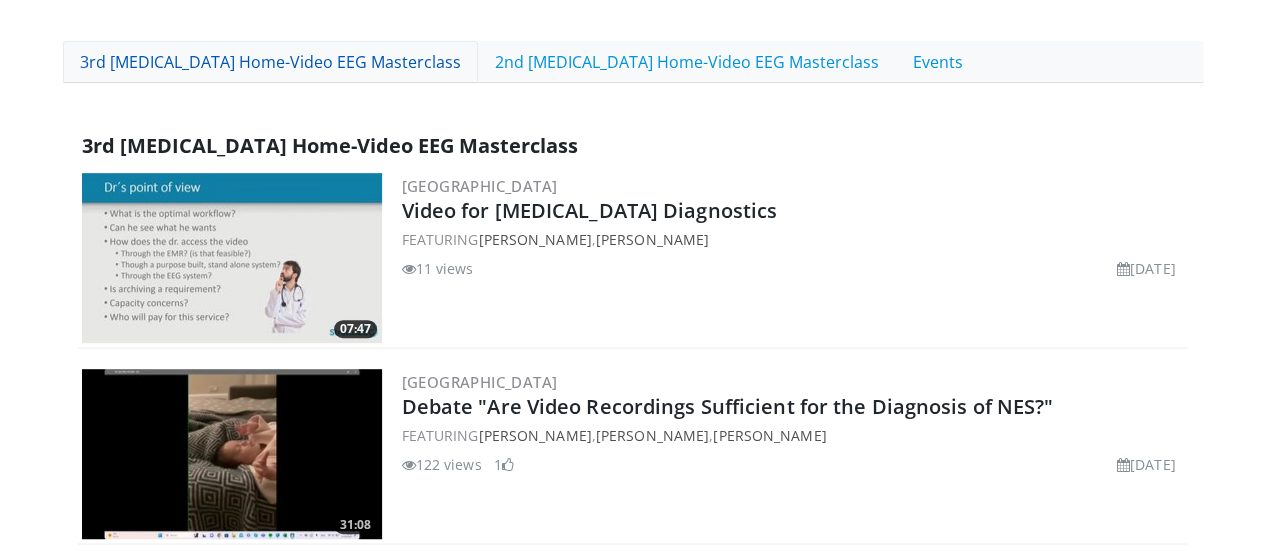 click on "3rd [MEDICAL_DATA] Home-Video EEG Masterclass" at bounding box center [270, 62] 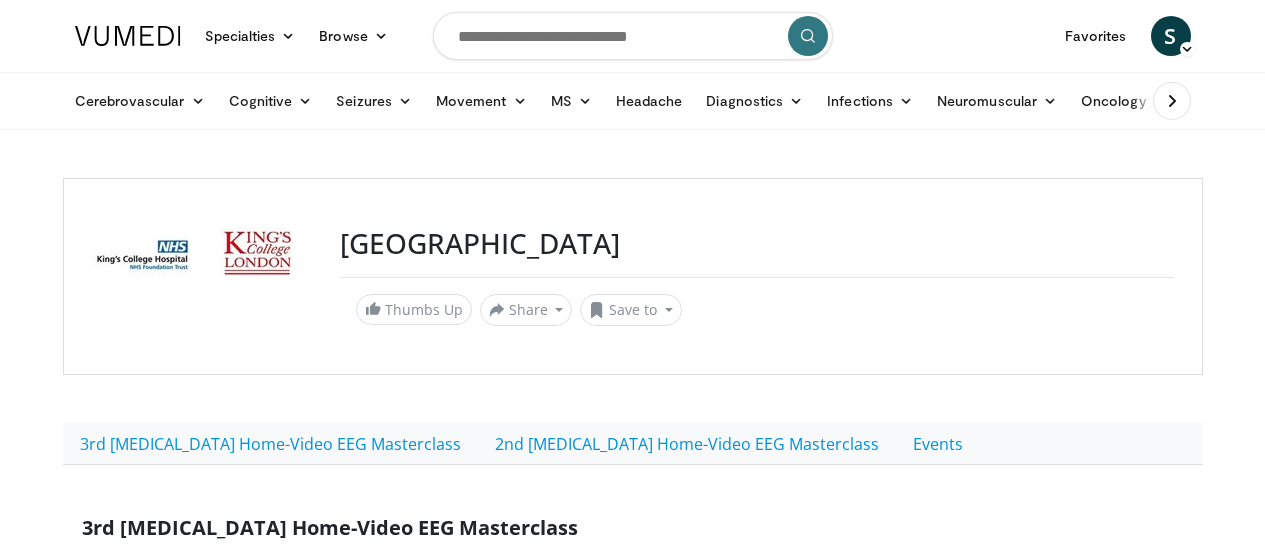 scroll, scrollTop: 0, scrollLeft: 0, axis: both 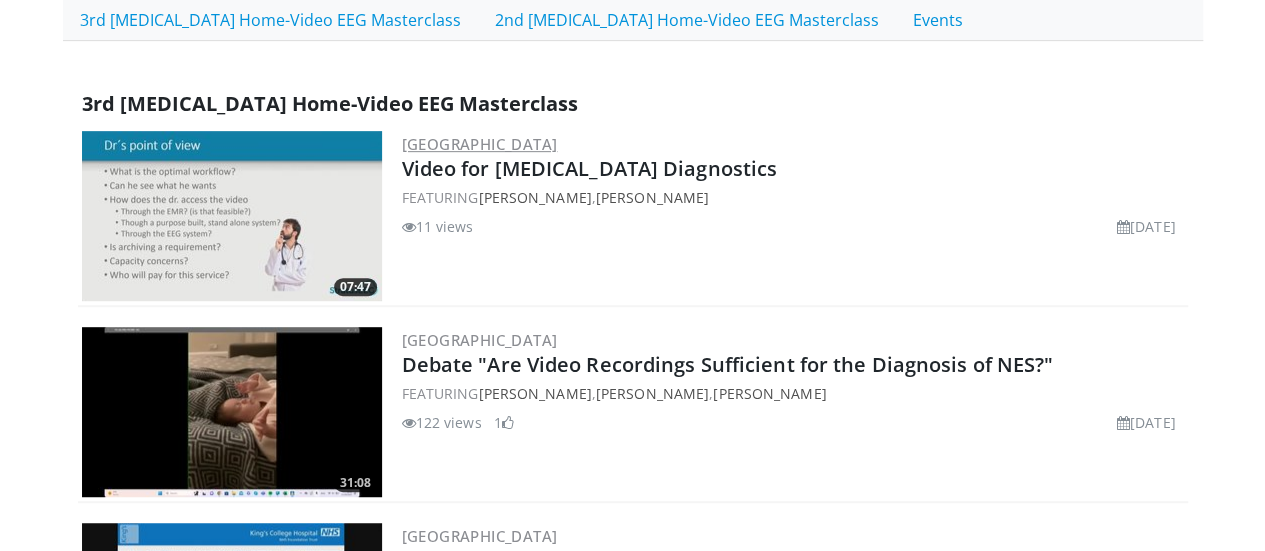 click on "[GEOGRAPHIC_DATA]" at bounding box center [480, 144] 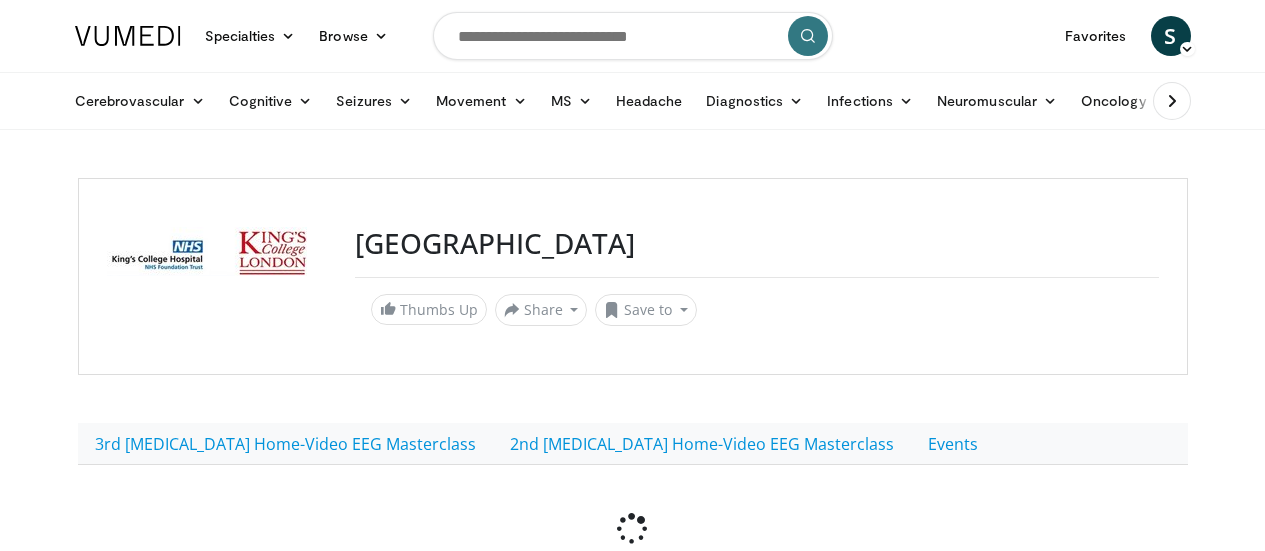 scroll, scrollTop: 0, scrollLeft: 0, axis: both 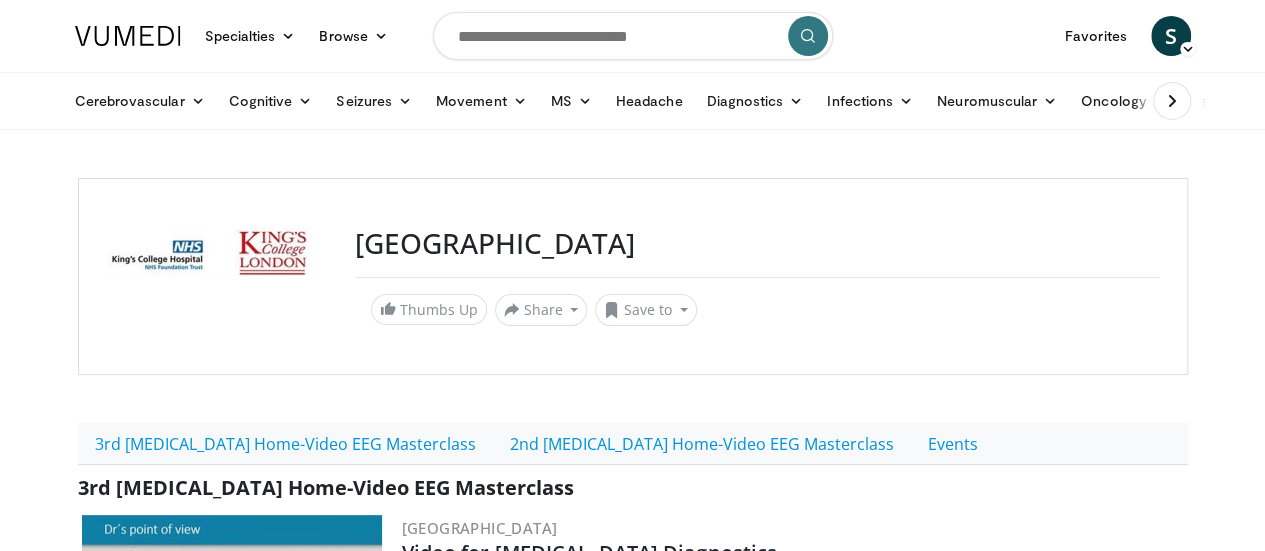 drag, startPoint x: 1262, startPoint y: 57, endPoint x: 1268, endPoint y: 122, distance: 65.27634 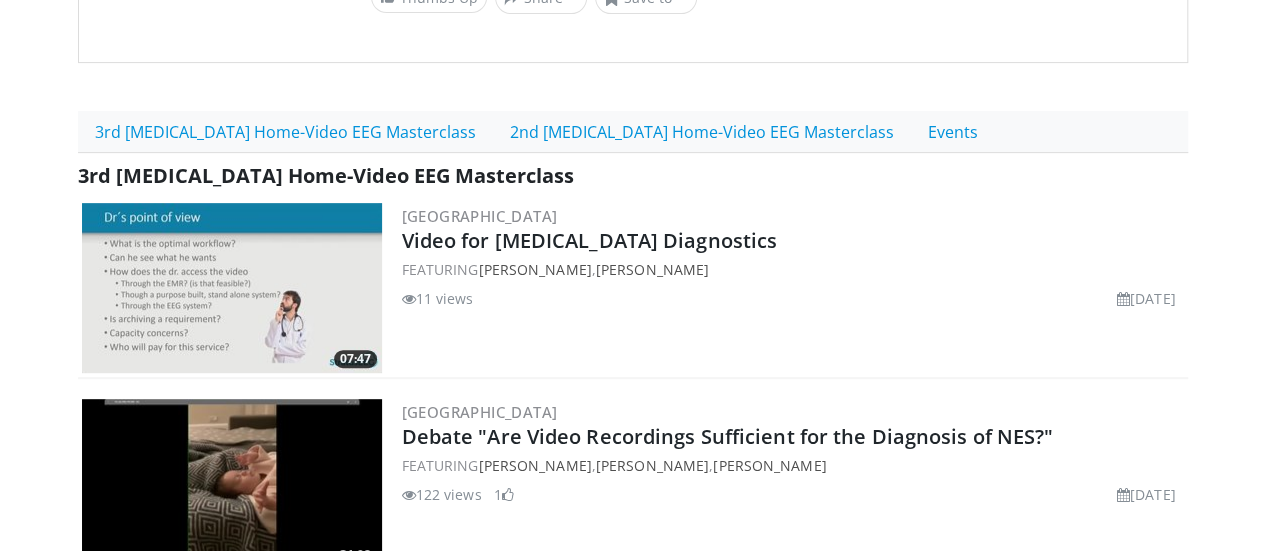 scroll, scrollTop: 332, scrollLeft: 0, axis: vertical 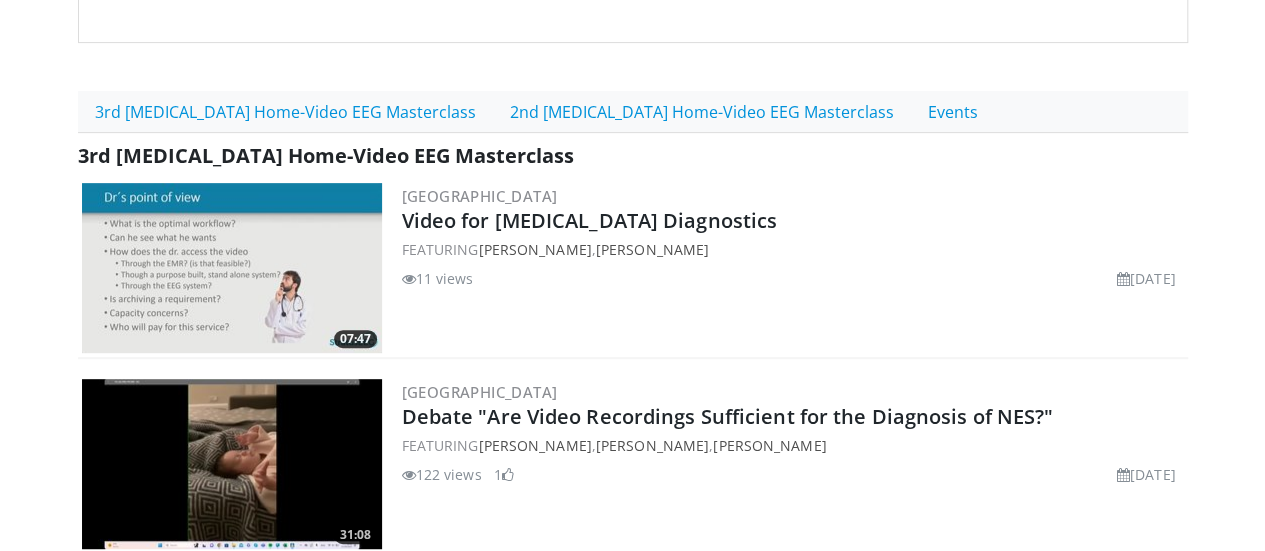 click at bounding box center (232, 268) 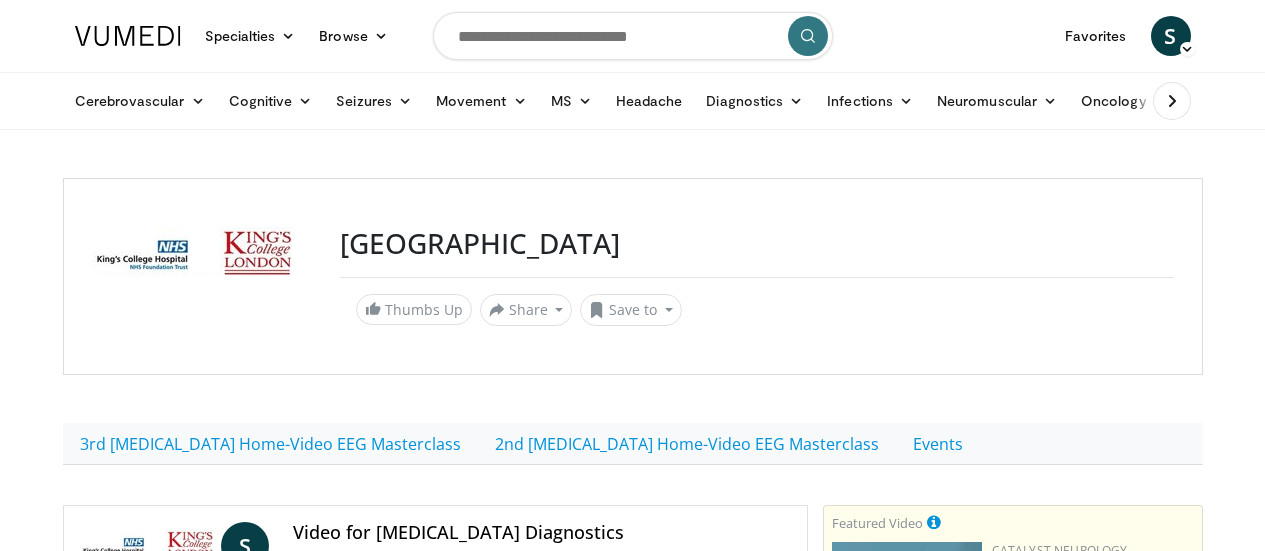 scroll, scrollTop: 0, scrollLeft: 0, axis: both 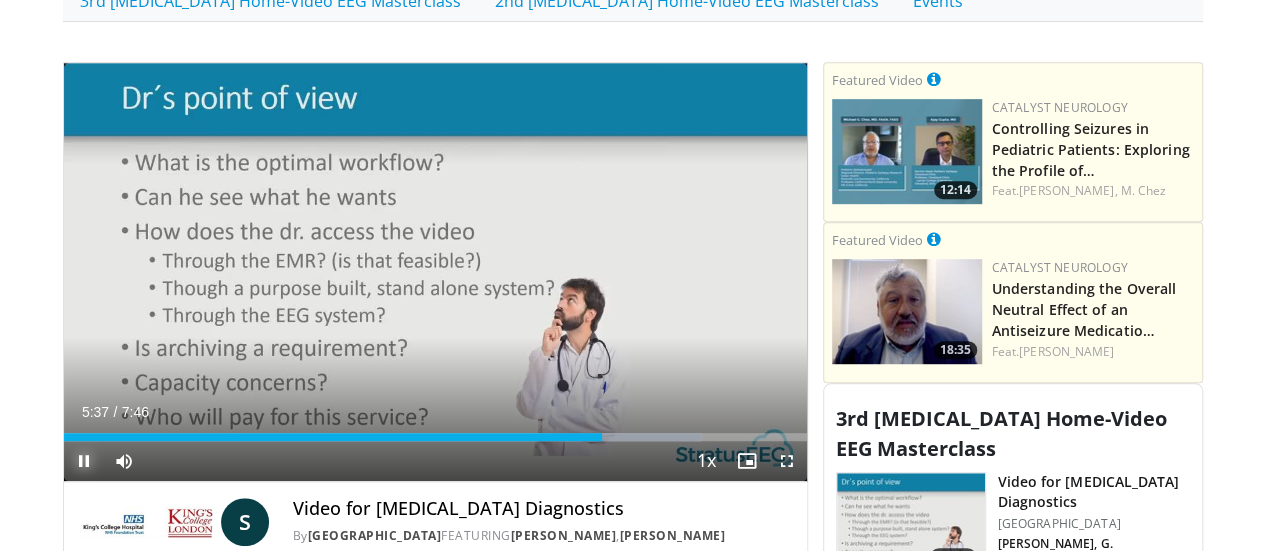 click at bounding box center [84, 461] 